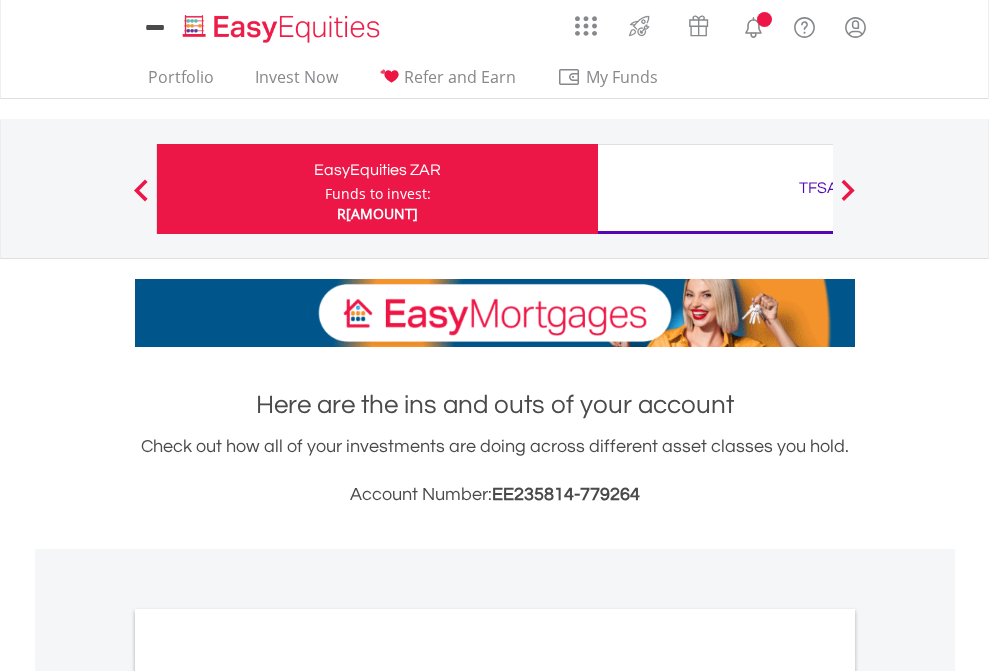 scroll, scrollTop: 0, scrollLeft: 0, axis: both 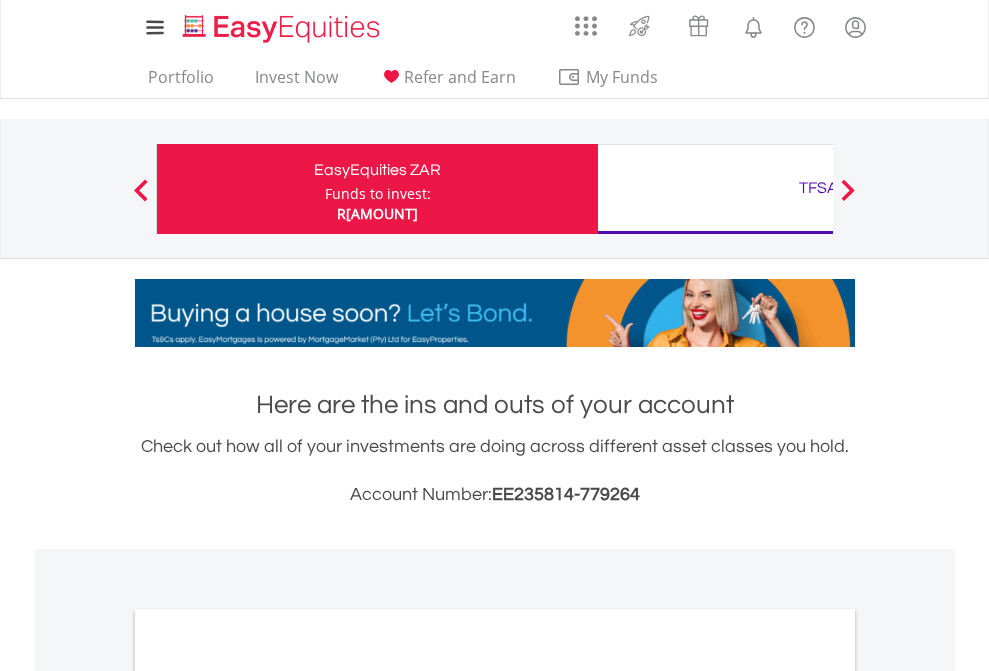click on "Funds to invest:" at bounding box center [378, 194] 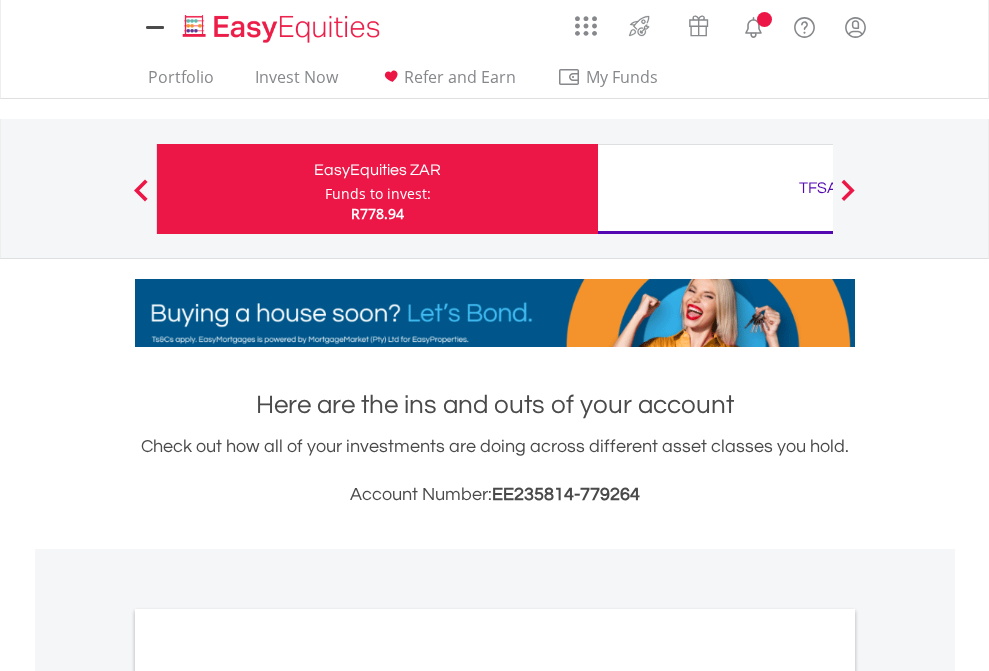 scroll, scrollTop: 0, scrollLeft: 0, axis: both 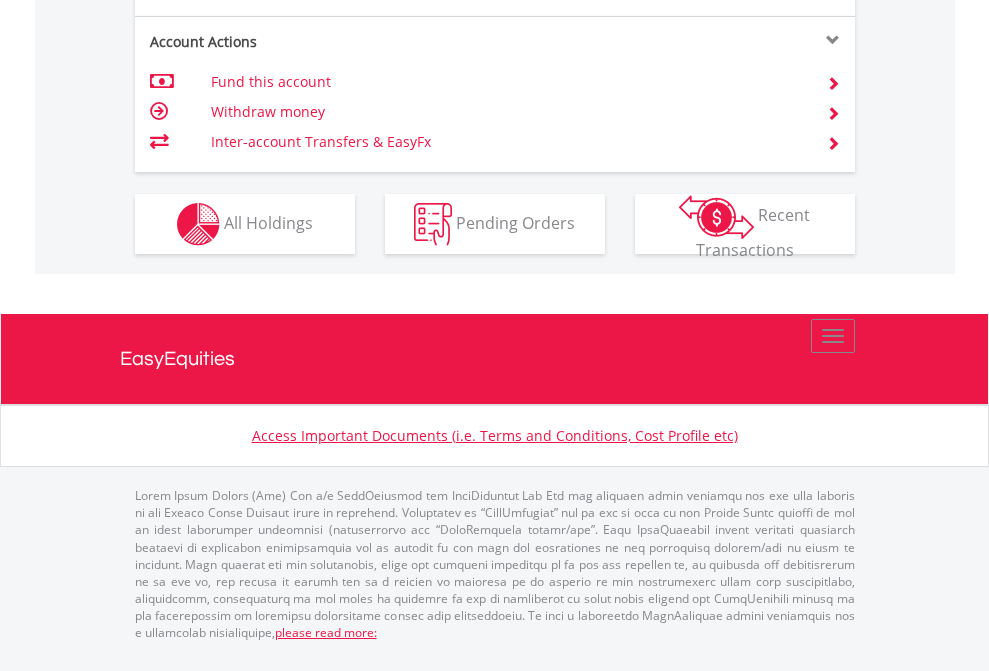 click on "Investment types" at bounding box center (706, -337) 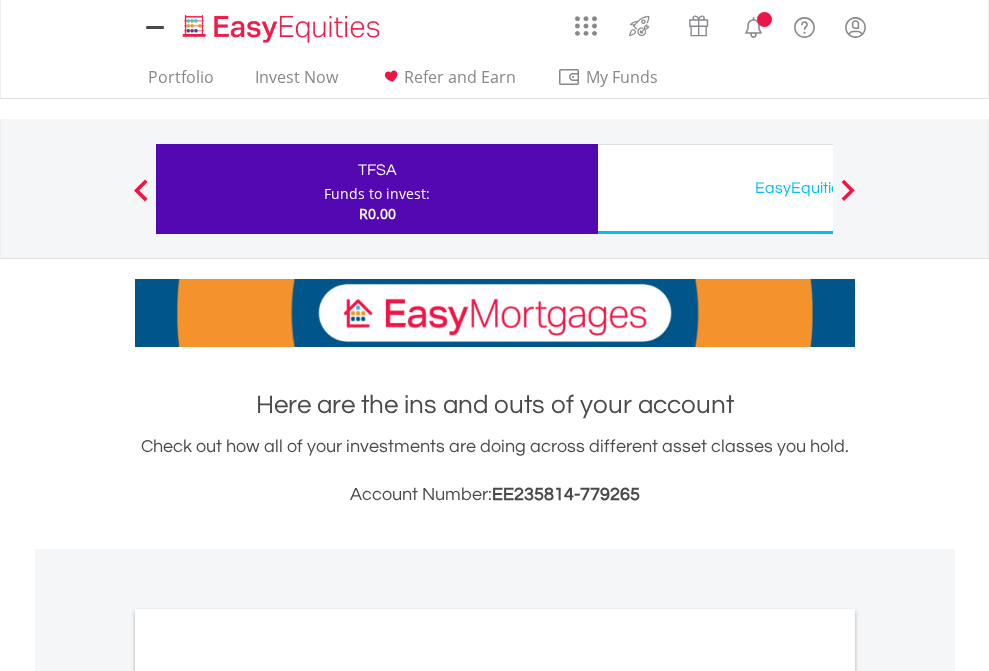 scroll, scrollTop: 0, scrollLeft: 0, axis: both 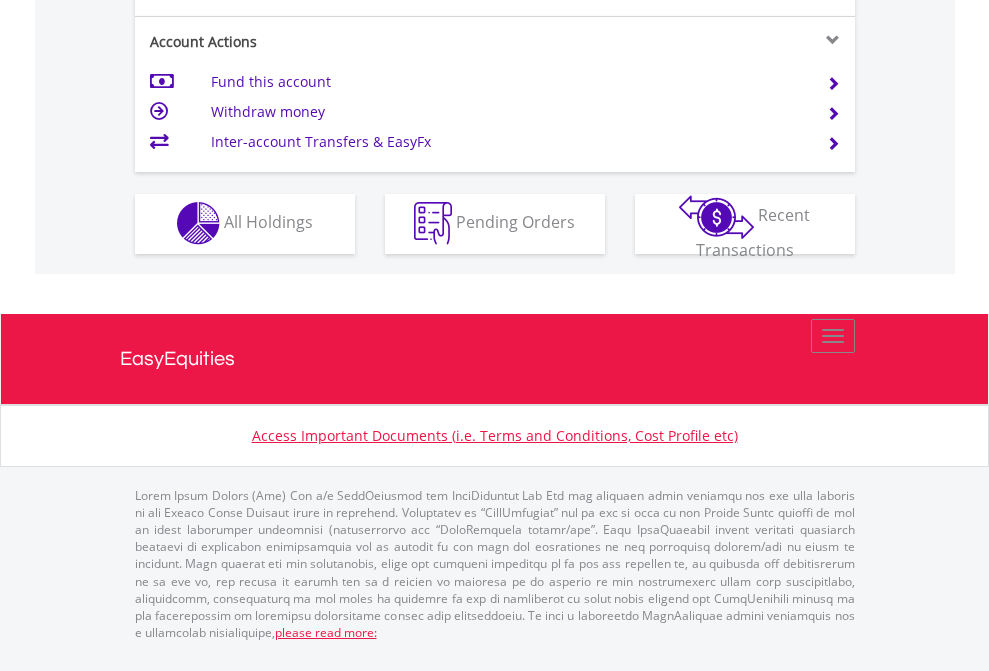 click on "Investment types" at bounding box center [706, -353] 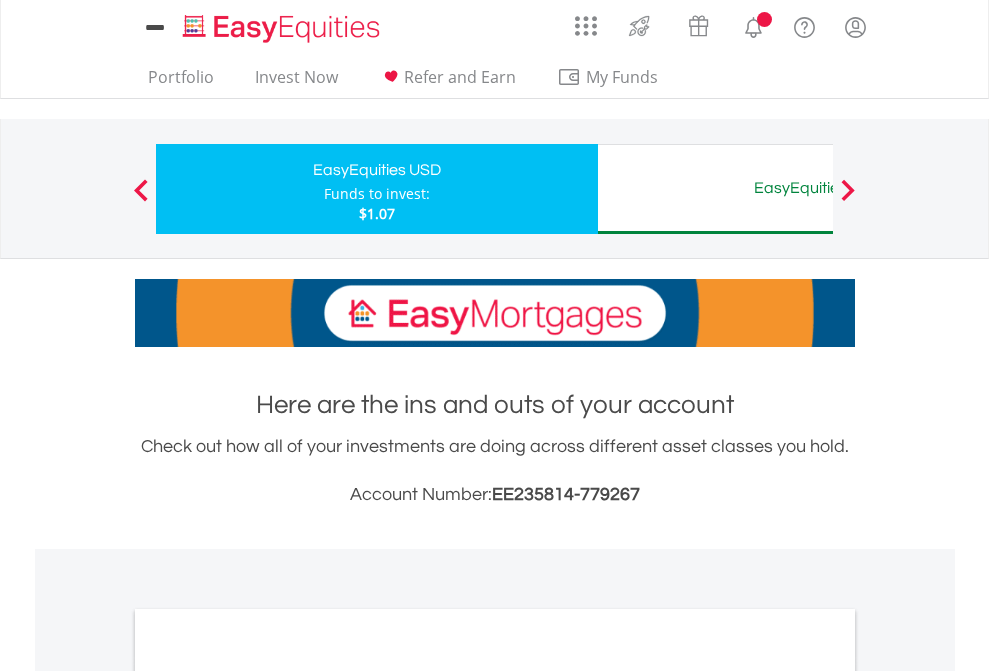 scroll, scrollTop: 0, scrollLeft: 0, axis: both 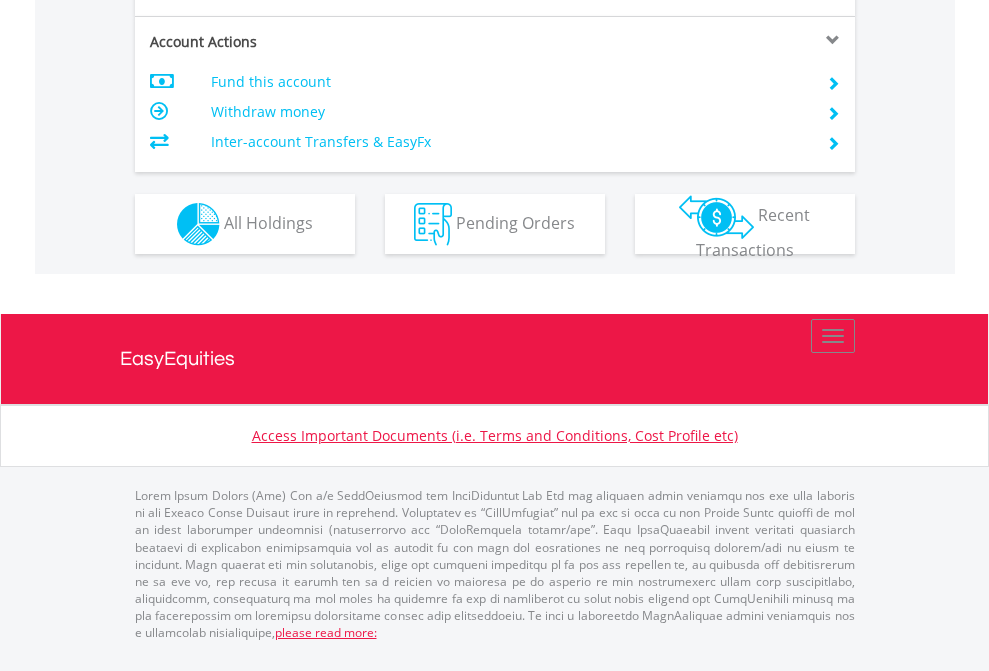 click on "Investment types" at bounding box center [706, -337] 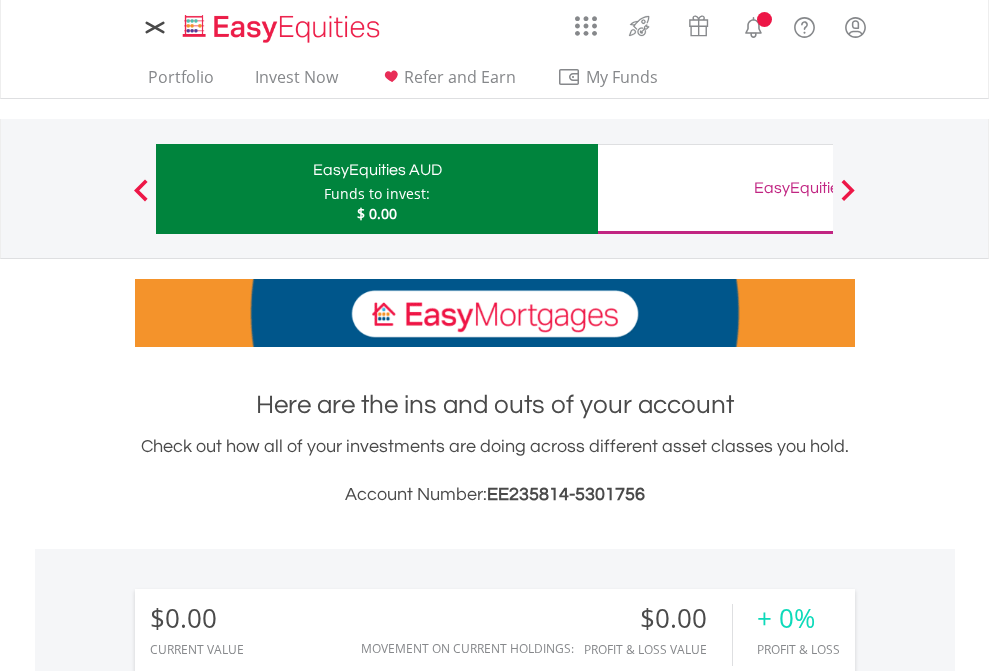 scroll, scrollTop: 0, scrollLeft: 0, axis: both 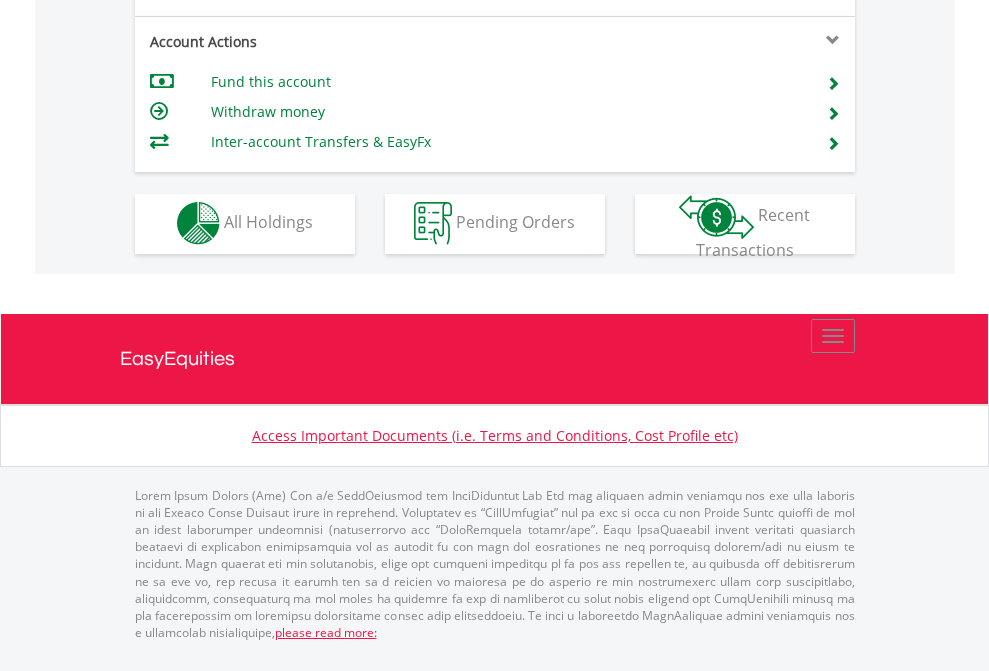 click on "Investment types" at bounding box center (706, -353) 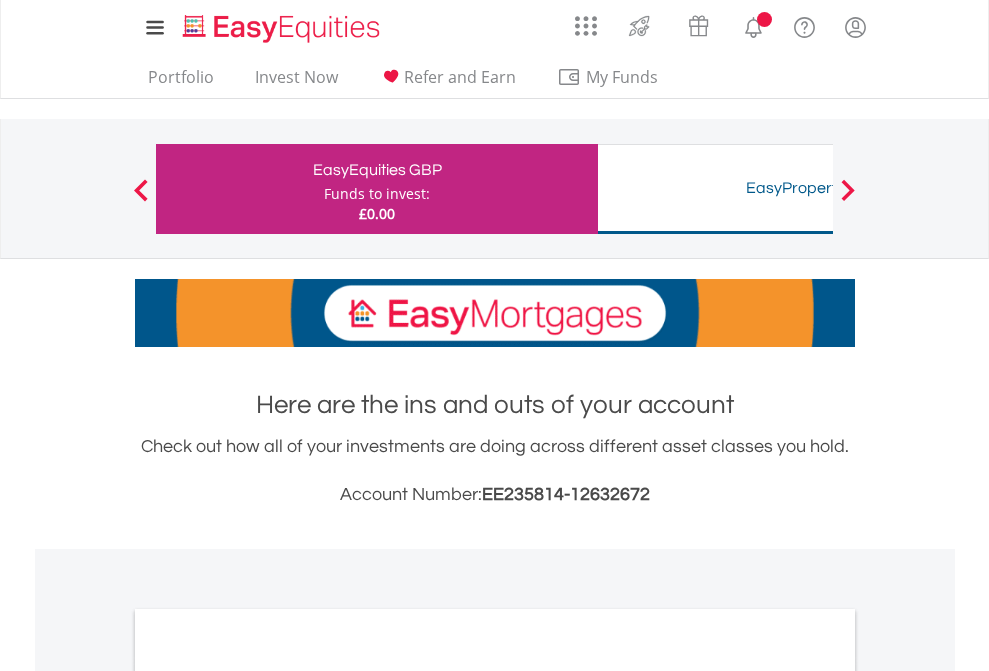 scroll, scrollTop: 0, scrollLeft: 0, axis: both 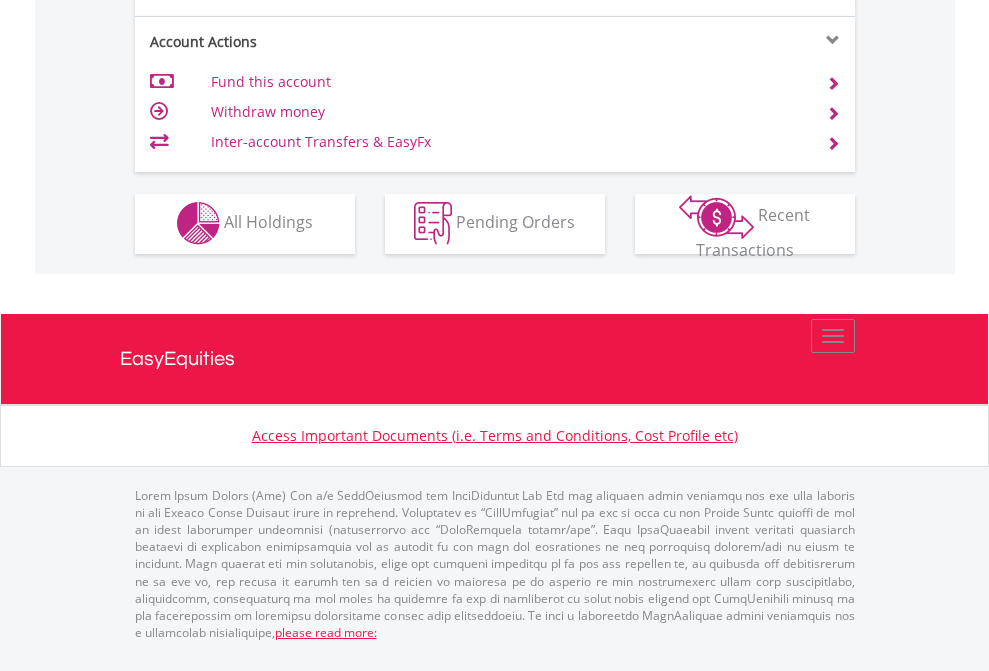 click on "Investment types" at bounding box center (706, -353) 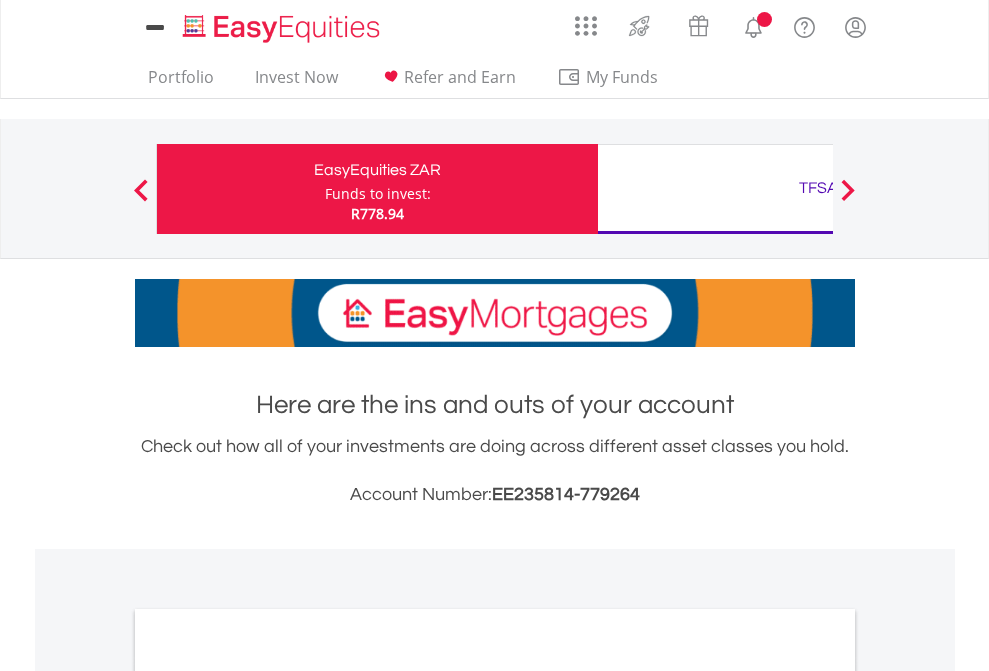 scroll, scrollTop: 0, scrollLeft: 0, axis: both 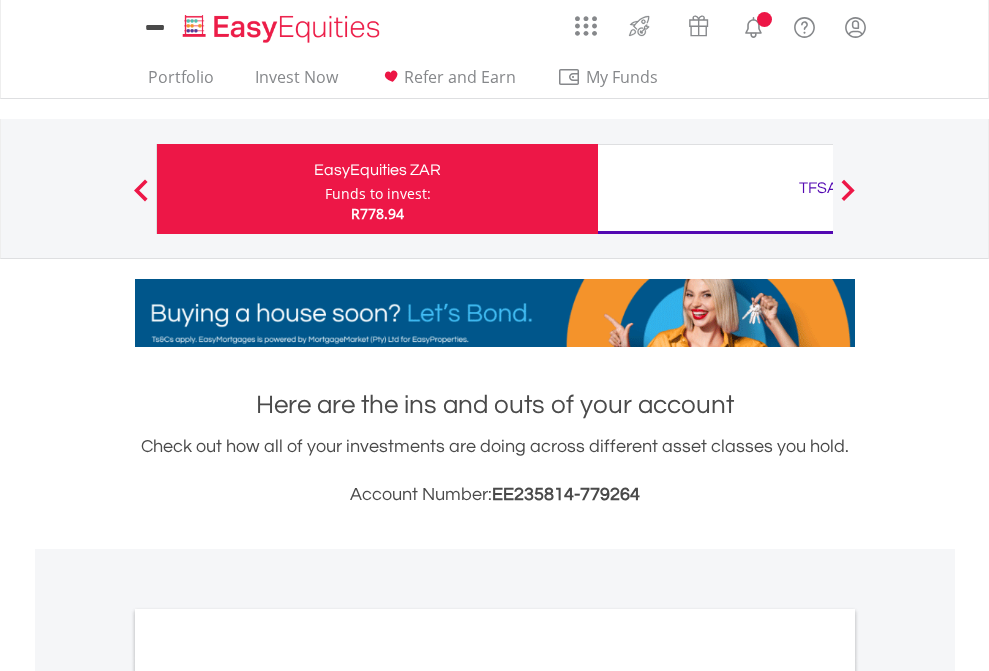click on "All Holdings" at bounding box center [268, 1096] 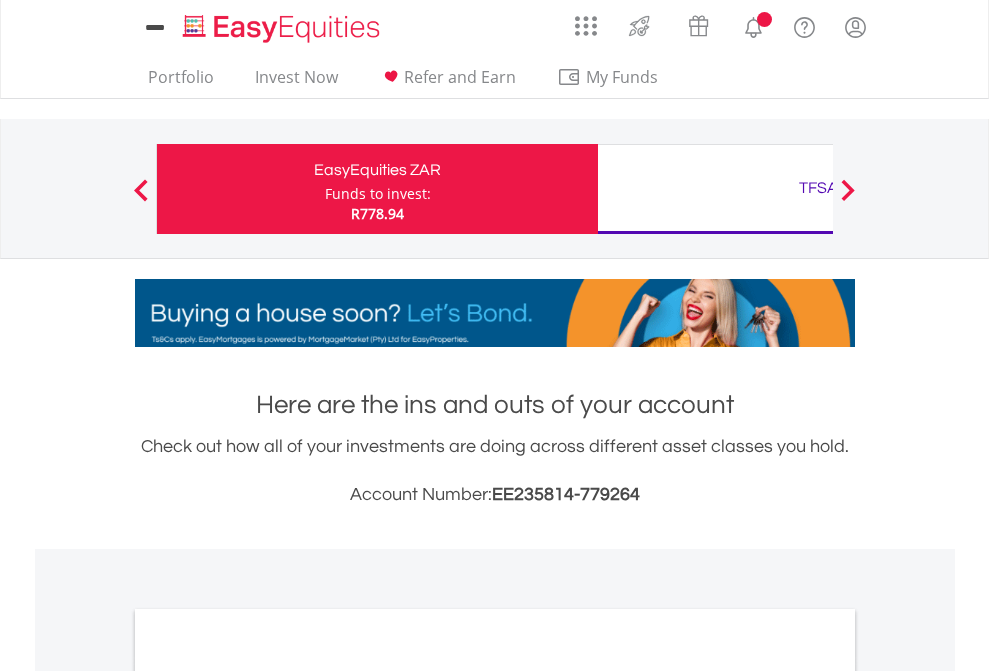 scroll, scrollTop: 1202, scrollLeft: 0, axis: vertical 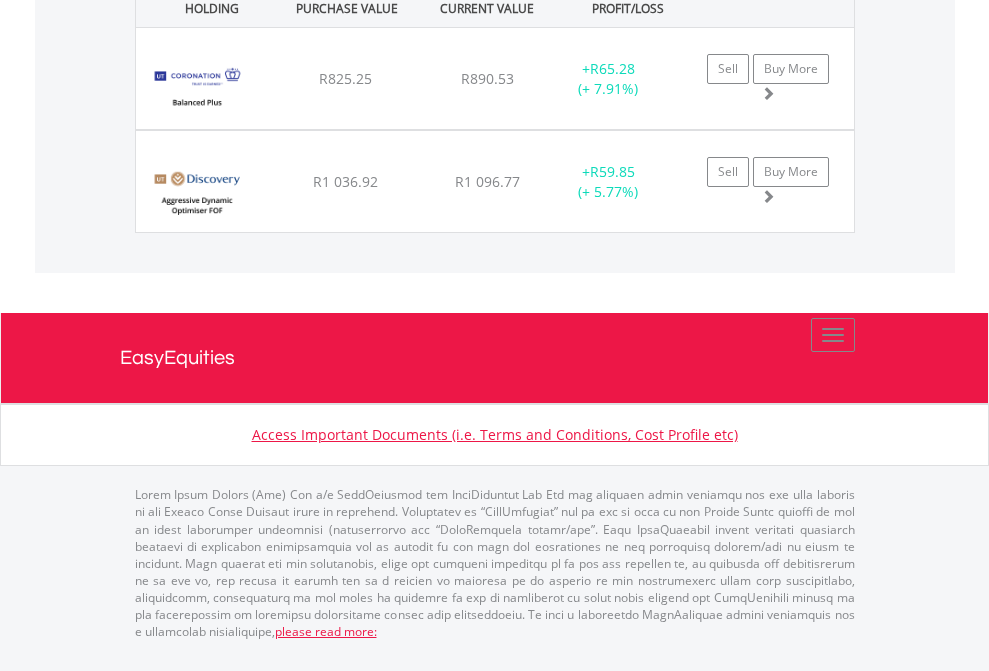 click on "TFSA" at bounding box center [818, -1478] 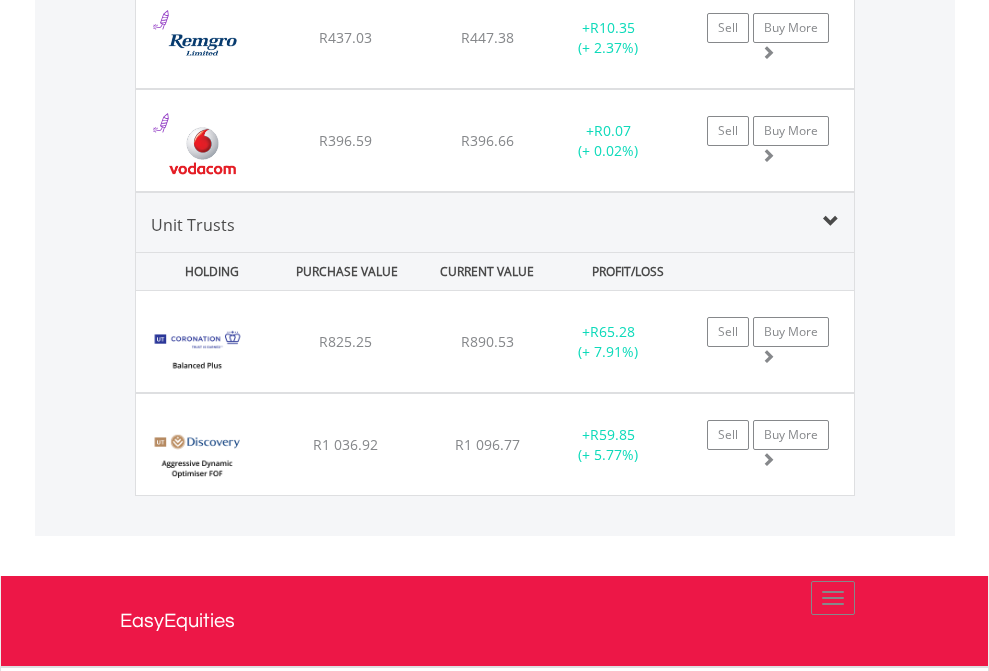 scroll, scrollTop: 144, scrollLeft: 0, axis: vertical 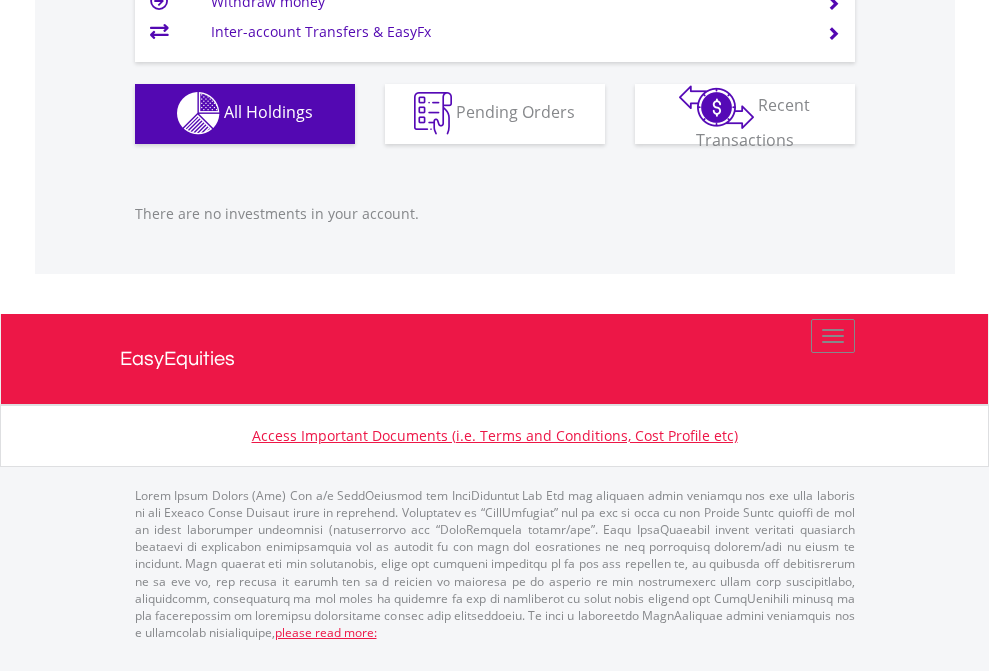 click on "EasyEquities USD" at bounding box center (818, -1142) 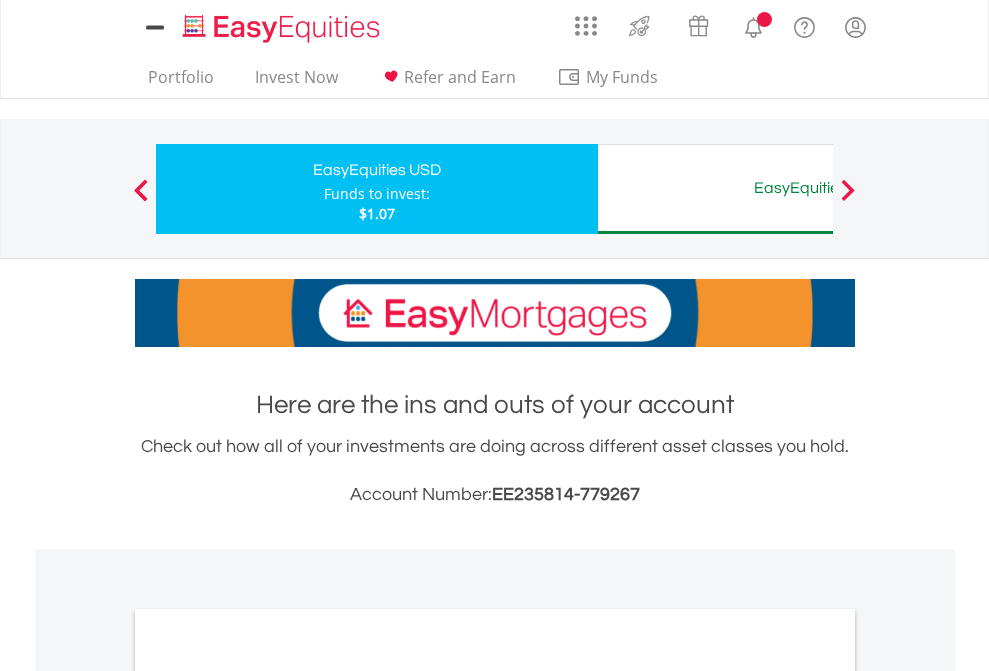 scroll, scrollTop: 0, scrollLeft: 0, axis: both 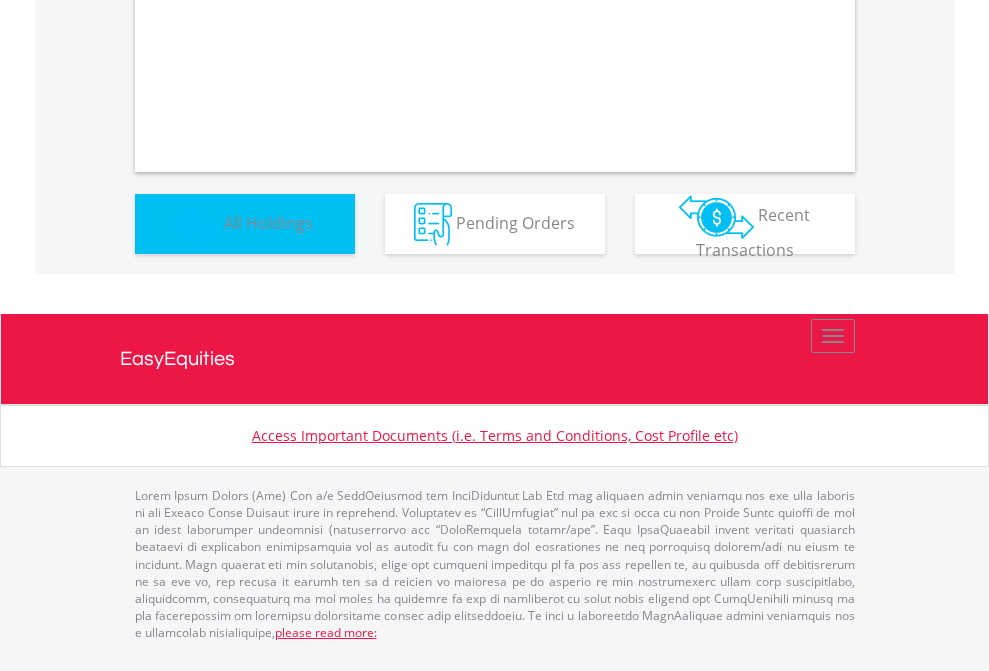click on "All Holdings" at bounding box center [268, 222] 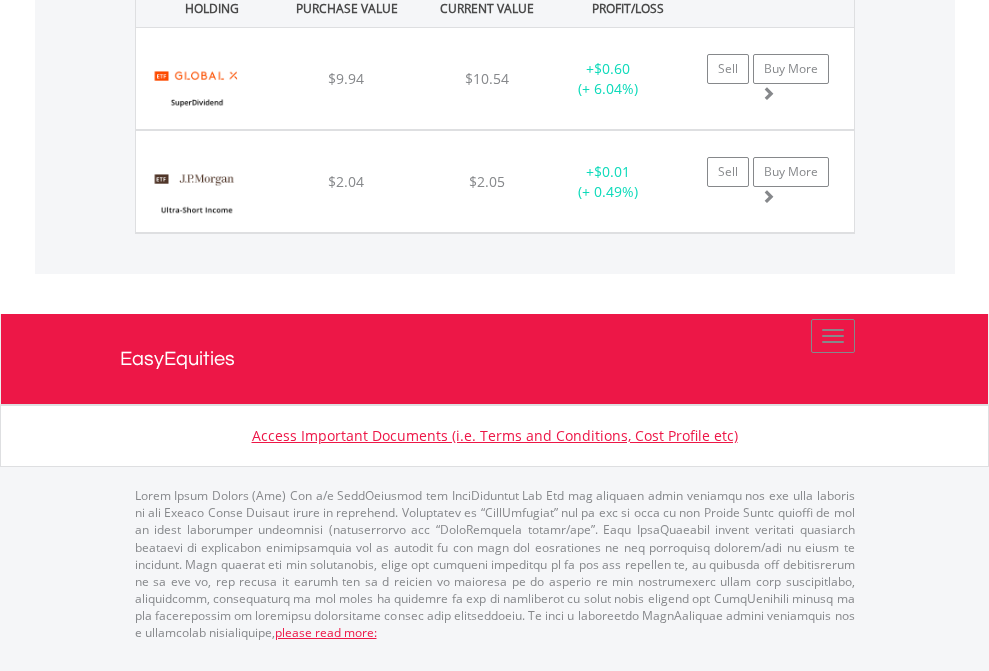 click on "EasyEquities AUD" at bounding box center (818, -1071) 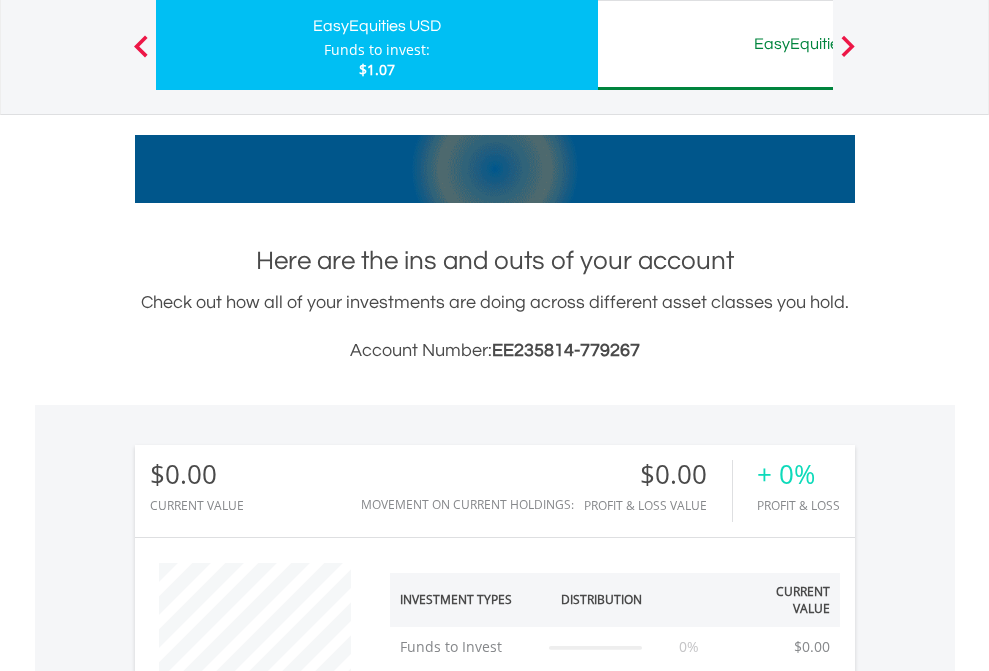 scroll, scrollTop: 999808, scrollLeft: 999687, axis: both 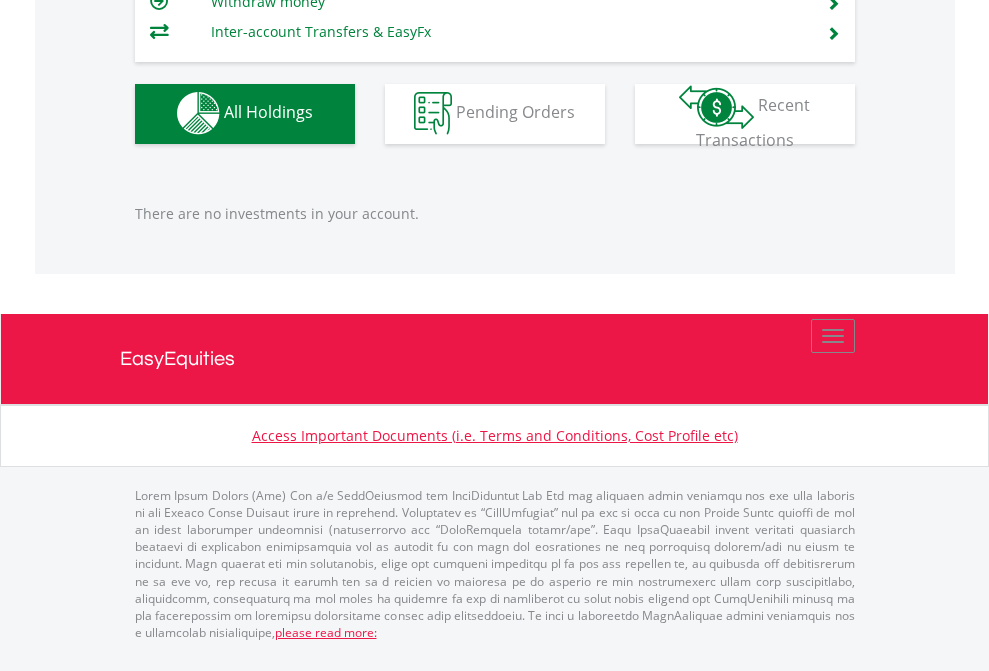 click on "EasyEquities GBP" at bounding box center [818, -1142] 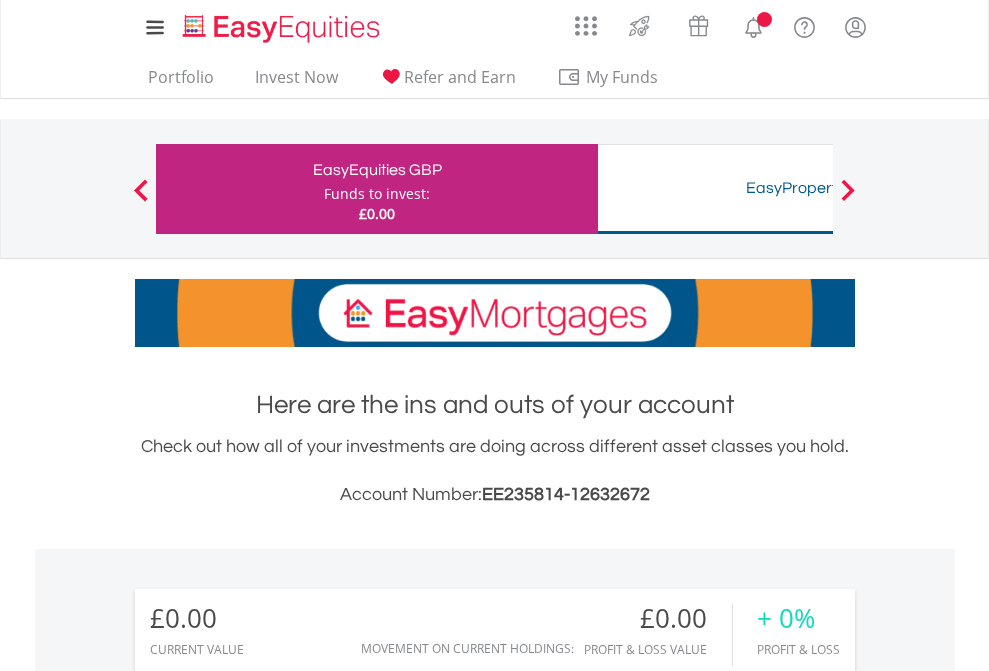 scroll, scrollTop: 1486, scrollLeft: 0, axis: vertical 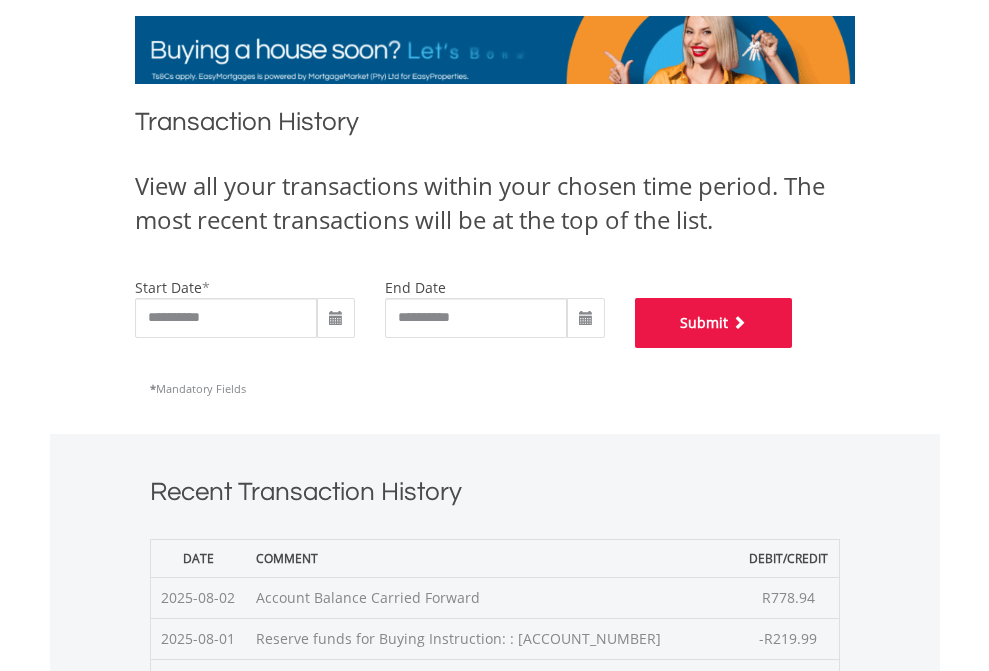 click on "Submit" at bounding box center (714, 323) 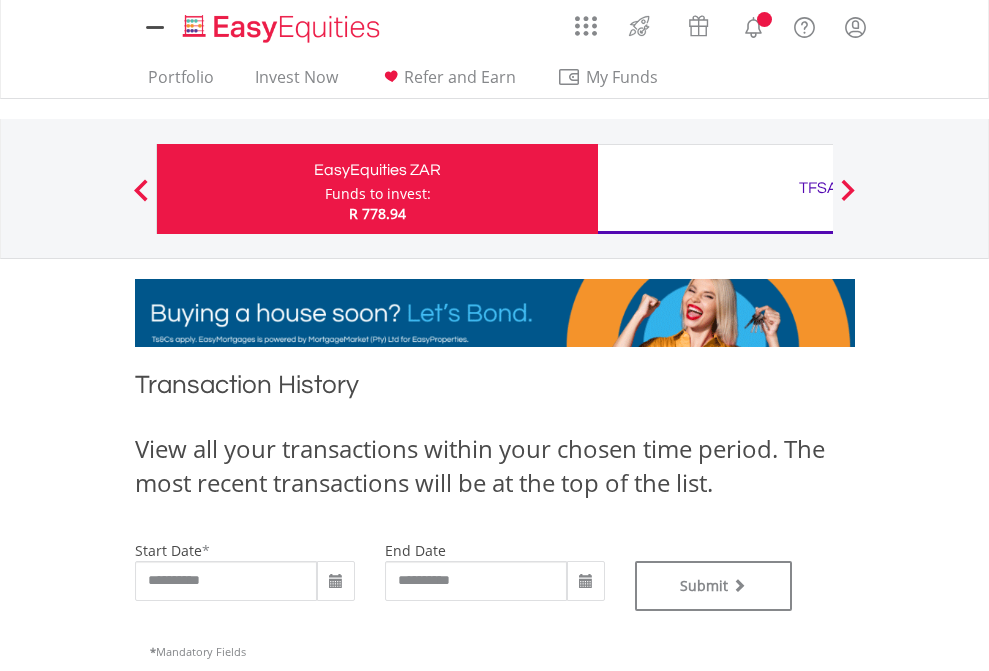 scroll, scrollTop: 0, scrollLeft: 0, axis: both 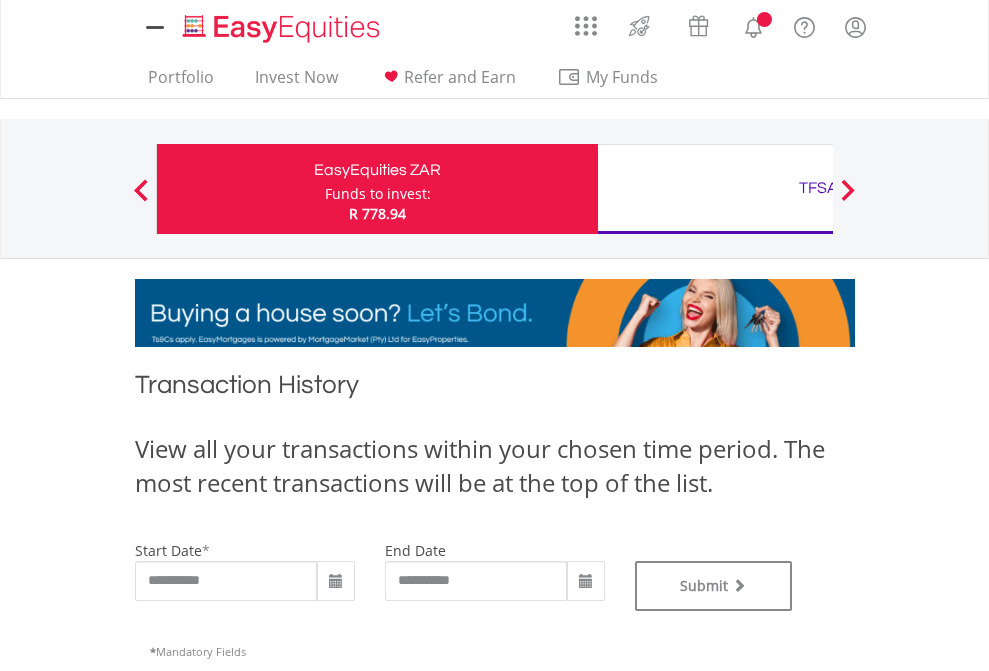 click on "TFSA" at bounding box center (818, 188) 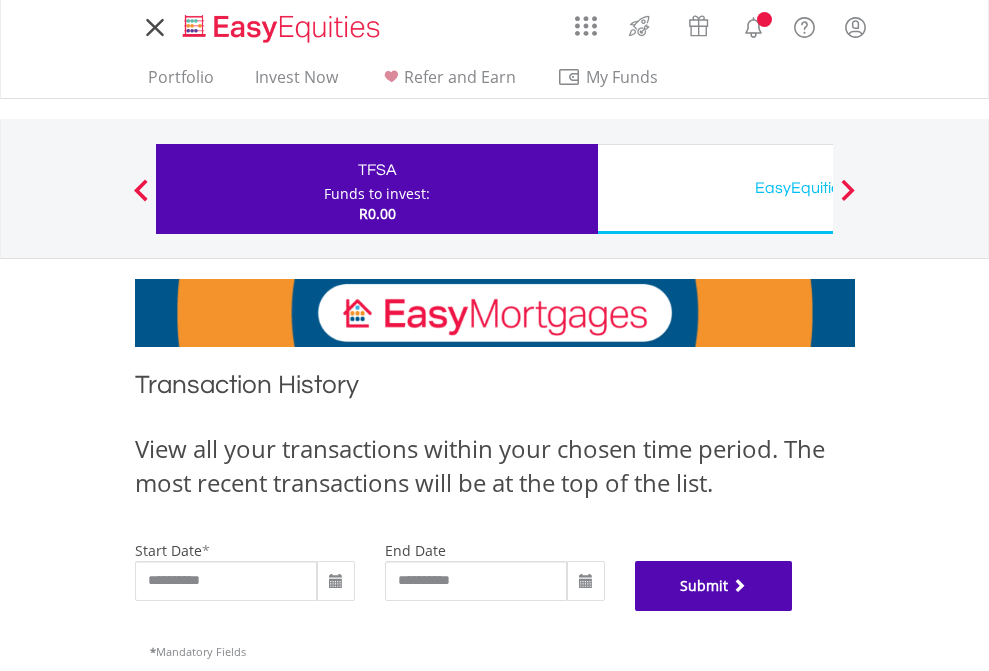 click on "Submit" at bounding box center (714, 586) 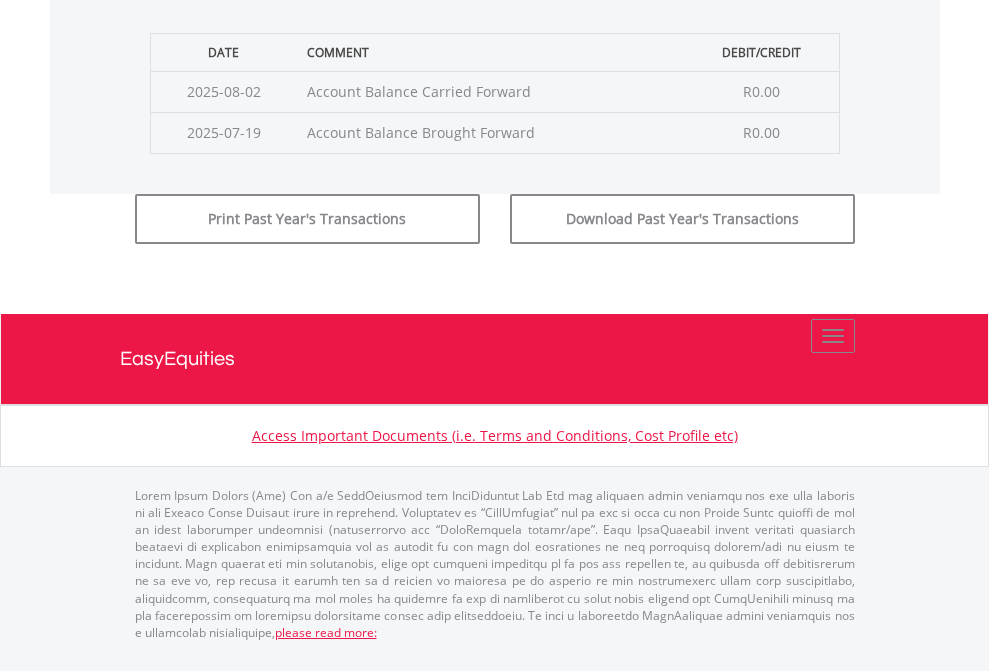 scroll, scrollTop: 811, scrollLeft: 0, axis: vertical 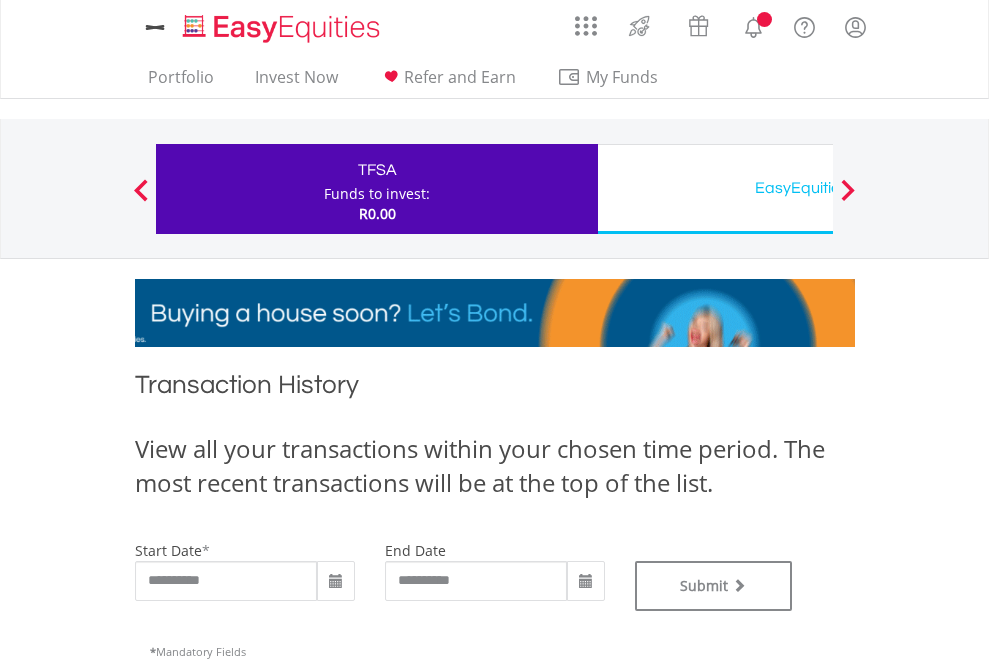 click on "EasyEquities USD" at bounding box center (818, 188) 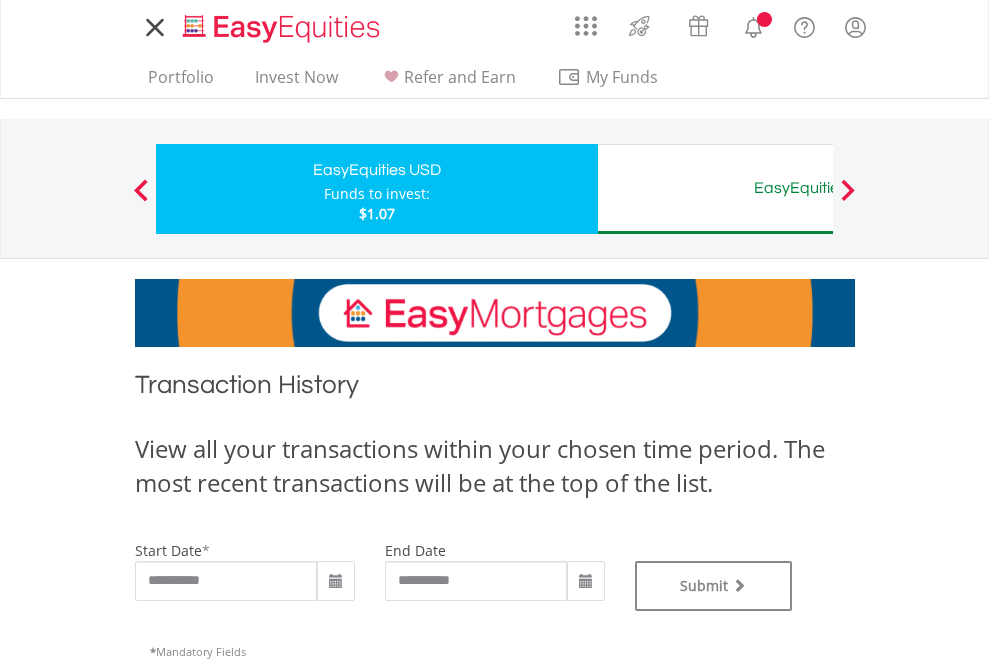 scroll, scrollTop: 0, scrollLeft: 0, axis: both 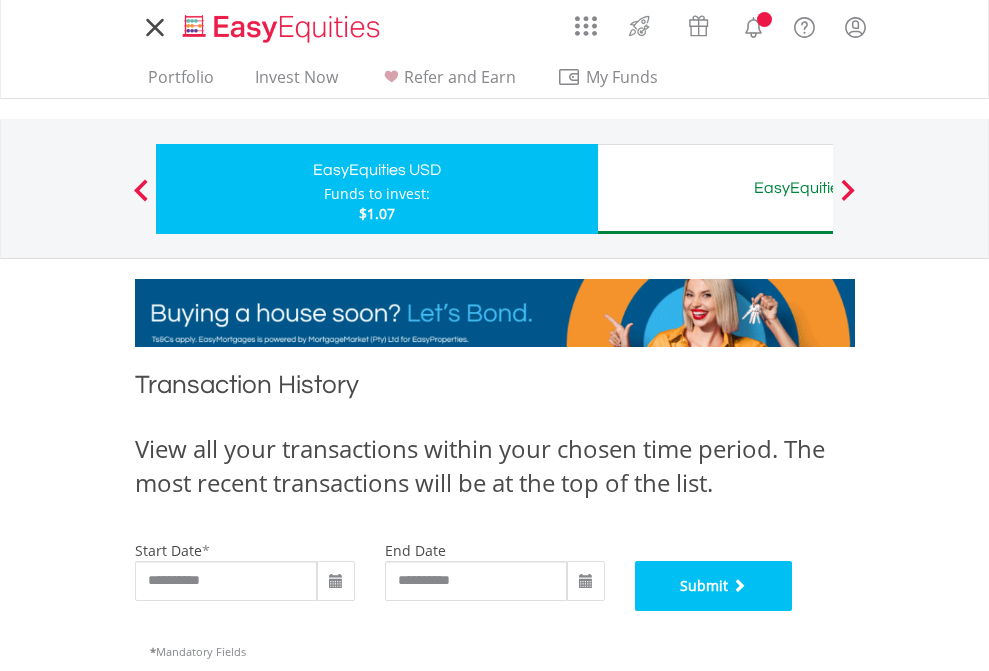 click on "Submit" at bounding box center (714, 586) 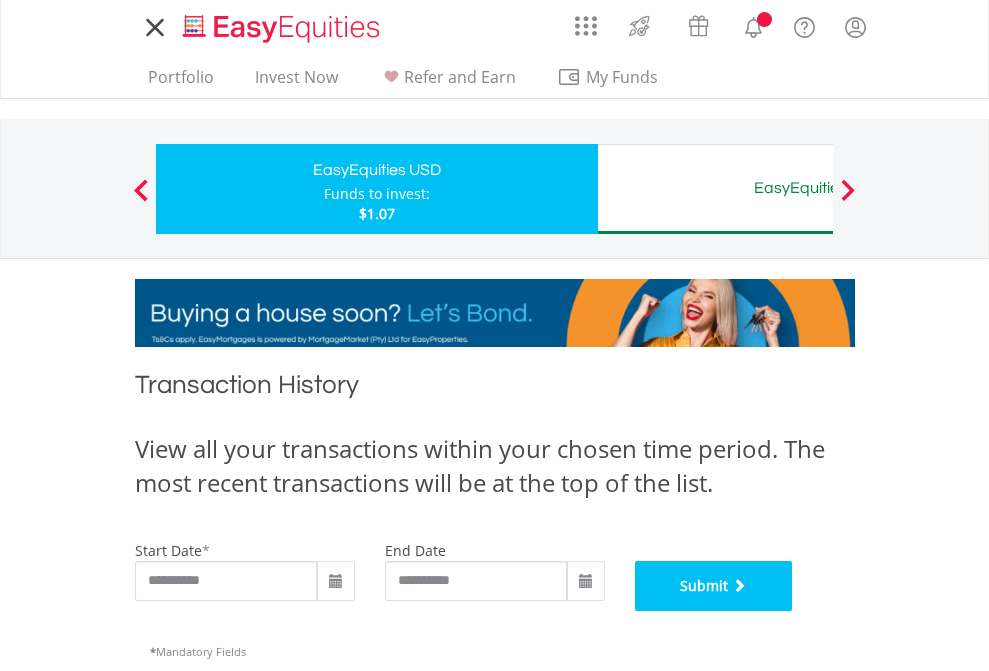 scroll, scrollTop: 811, scrollLeft: 0, axis: vertical 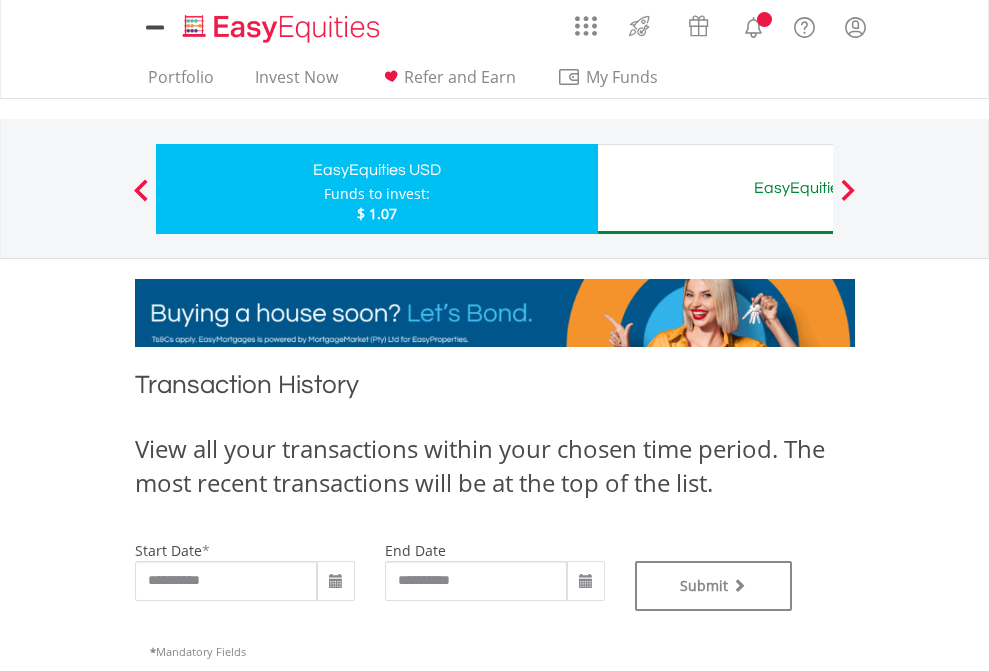 click on "EasyEquities AUD" at bounding box center [818, 188] 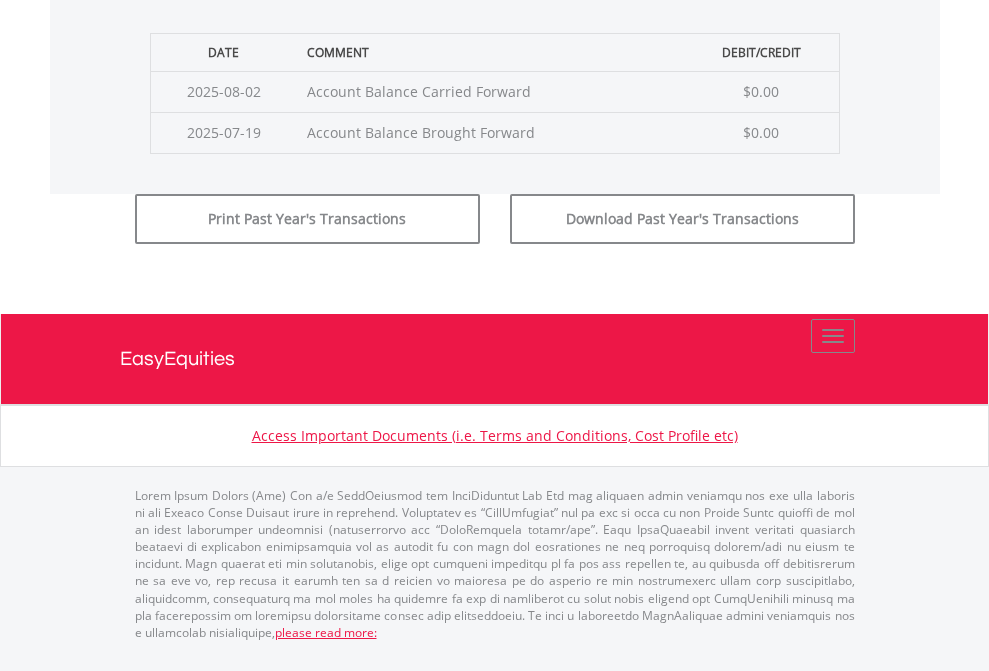 click on "Submit" at bounding box center (714, -183) 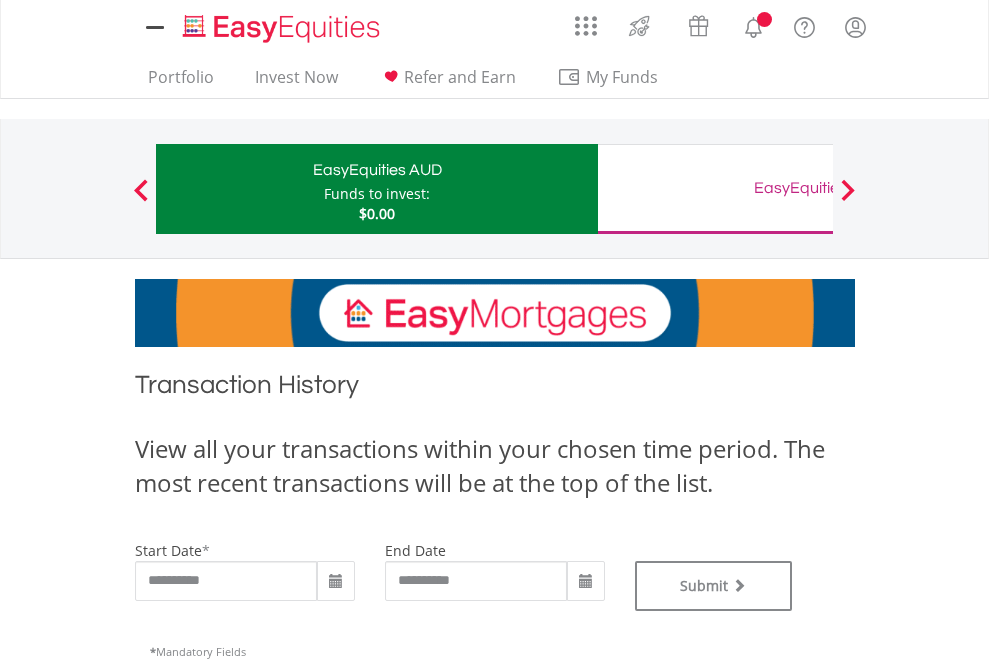 scroll, scrollTop: 0, scrollLeft: 0, axis: both 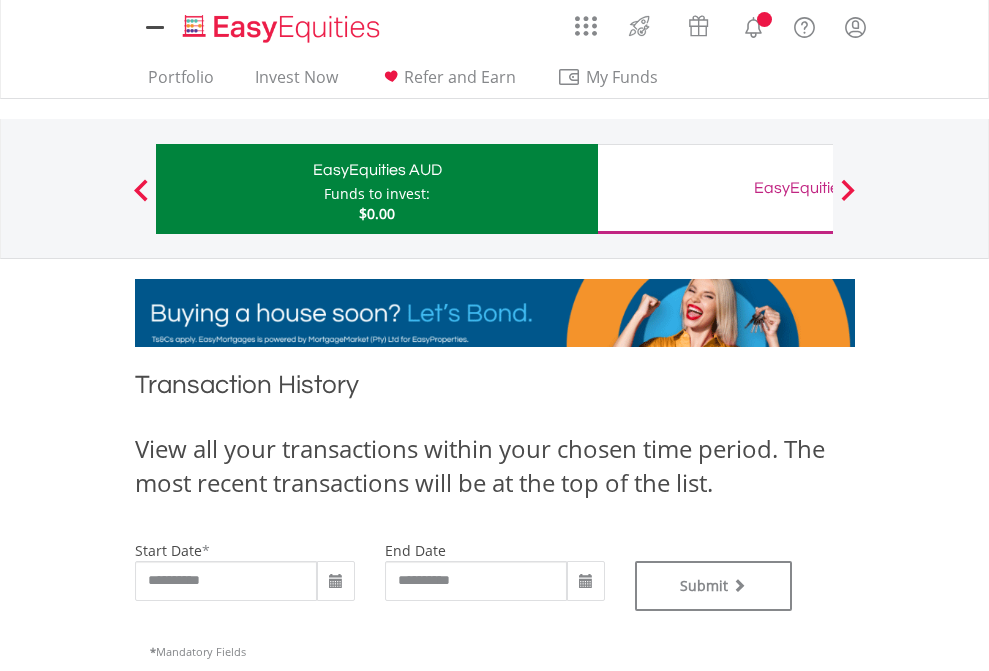 click on "EasyEquities GBP" at bounding box center (818, 188) 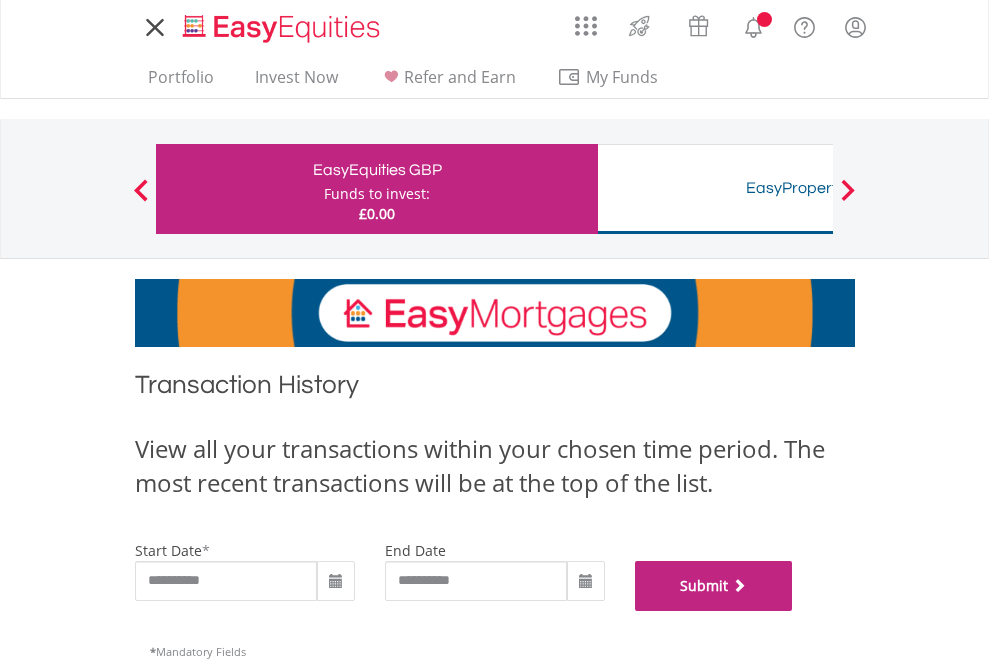 click on "Submit" at bounding box center (714, 586) 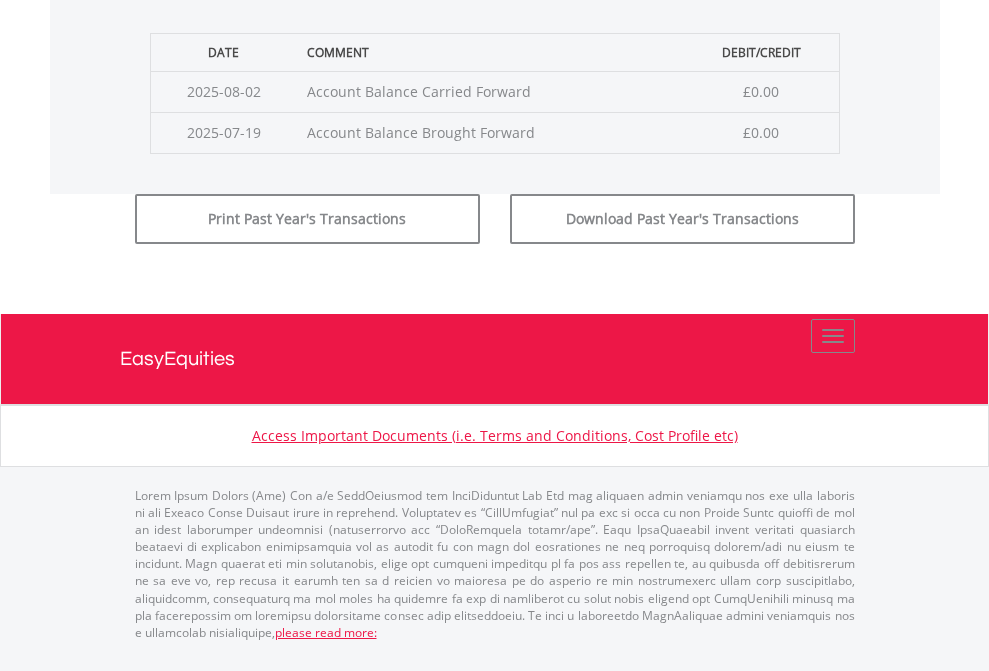 scroll, scrollTop: 811, scrollLeft: 0, axis: vertical 